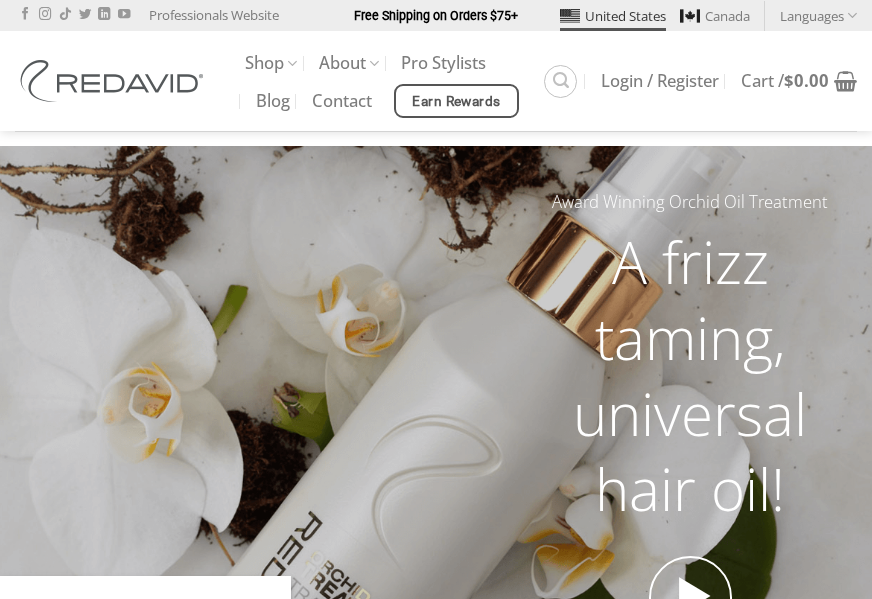 scroll, scrollTop: 0, scrollLeft: 0, axis: both 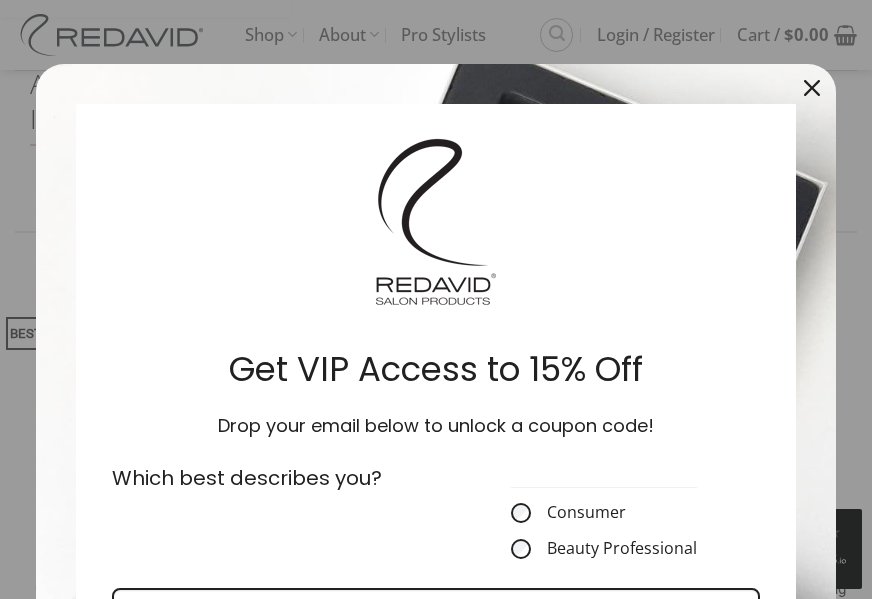 click 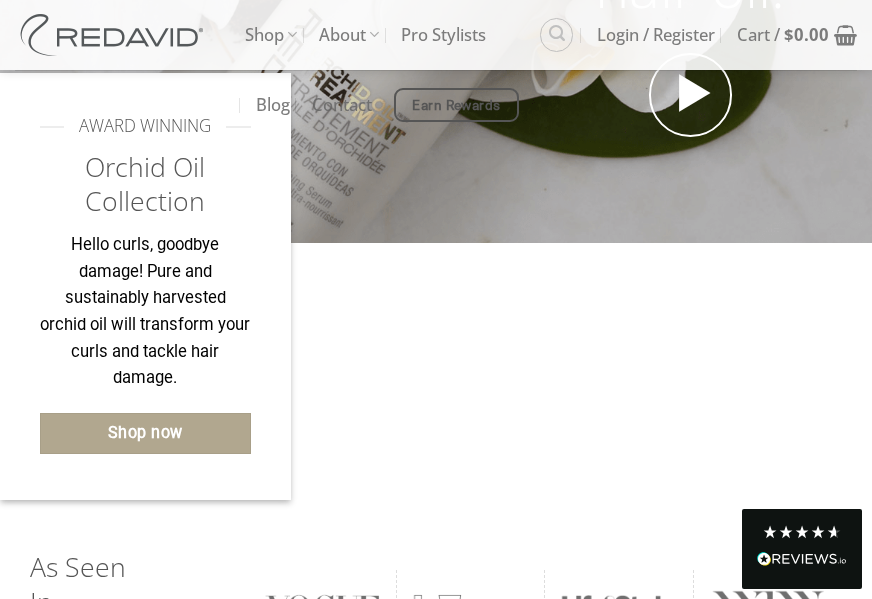 scroll, scrollTop: 500, scrollLeft: 0, axis: vertical 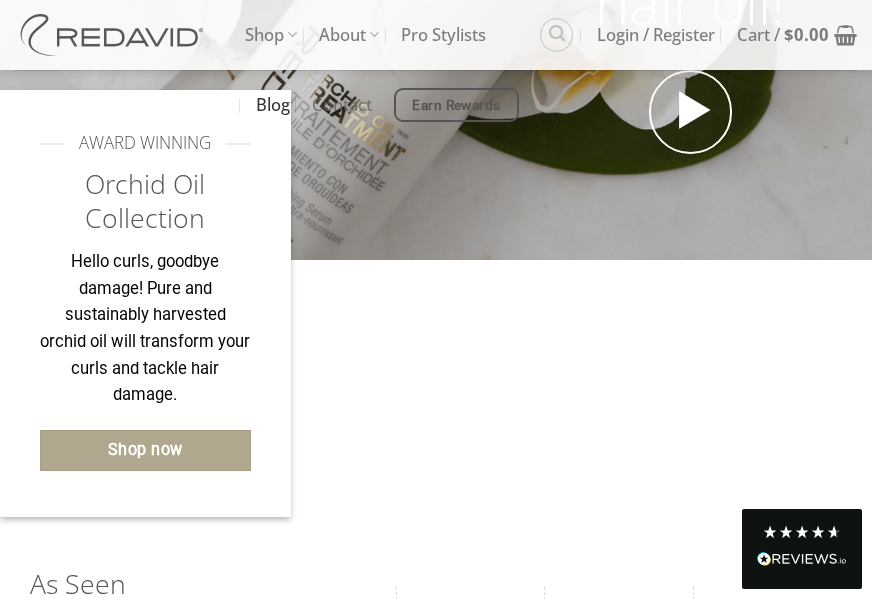 click on "Blog" at bounding box center (273, 105) 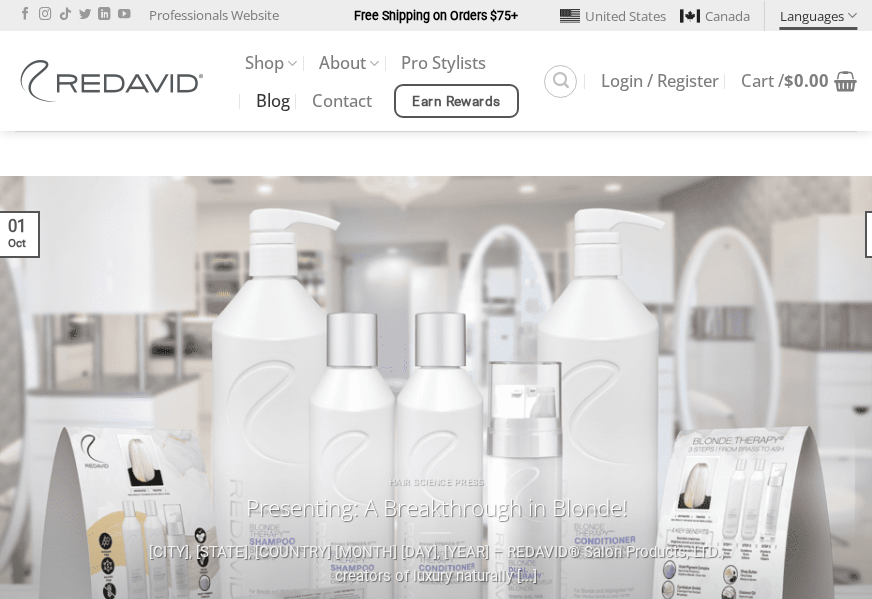 scroll, scrollTop: 0, scrollLeft: 0, axis: both 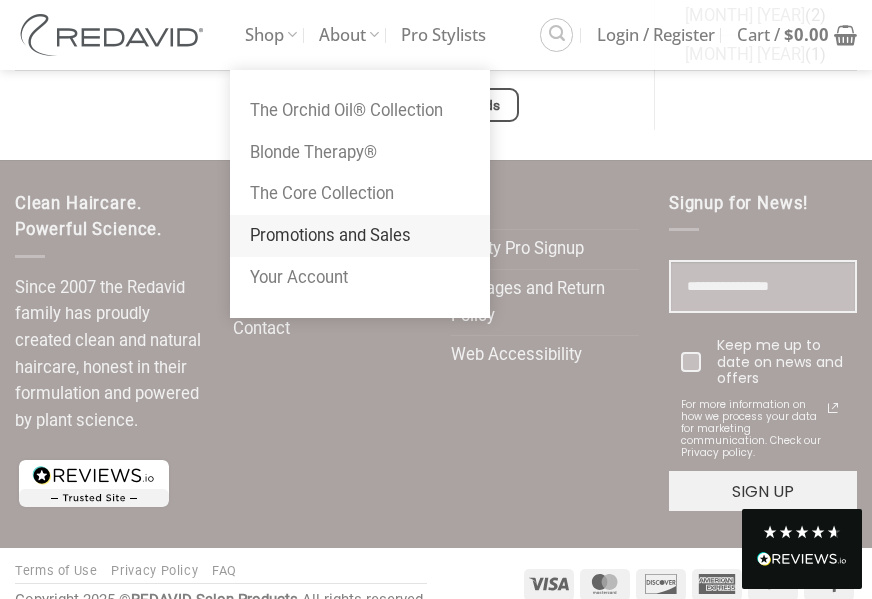click on "Promotions and Sales" at bounding box center (360, 236) 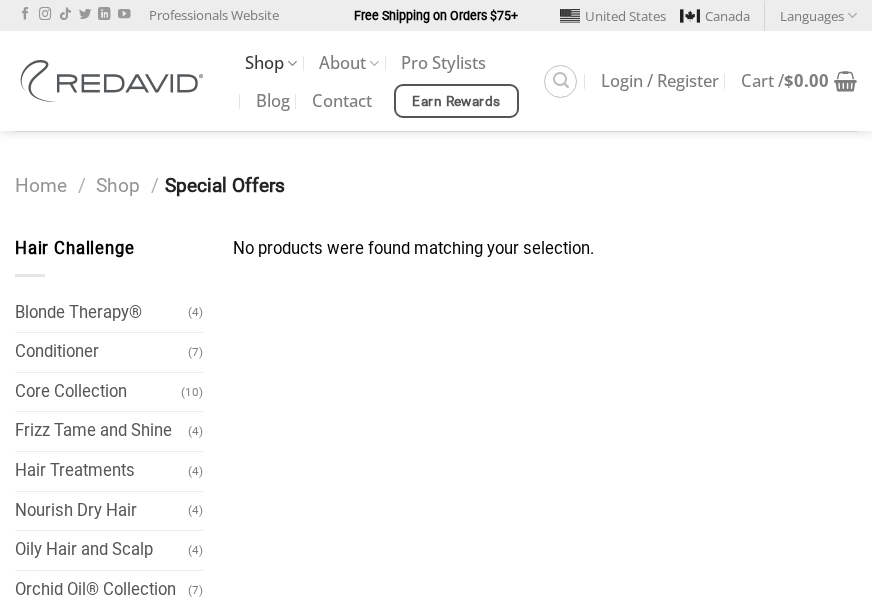 scroll, scrollTop: 0, scrollLeft: 0, axis: both 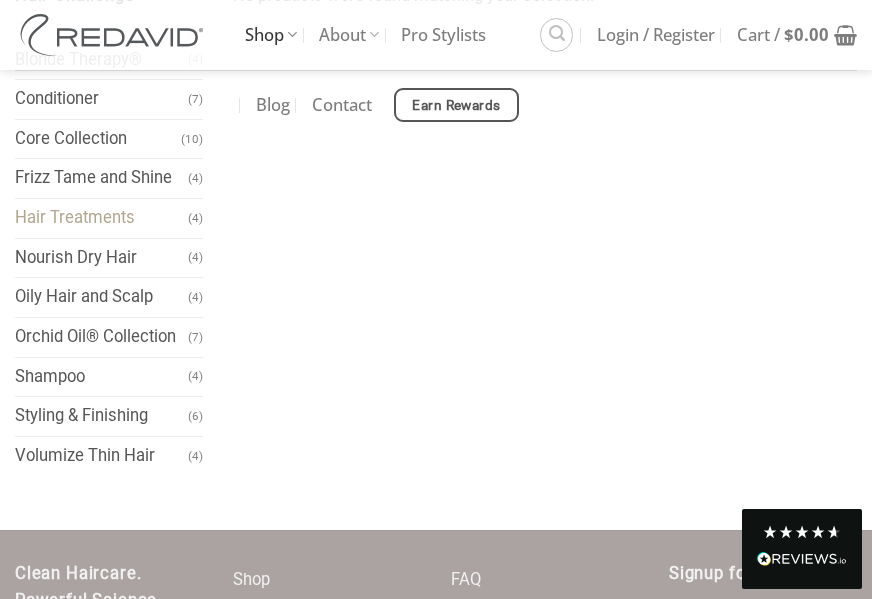 click on "Hair Treatments" at bounding box center [101, 218] 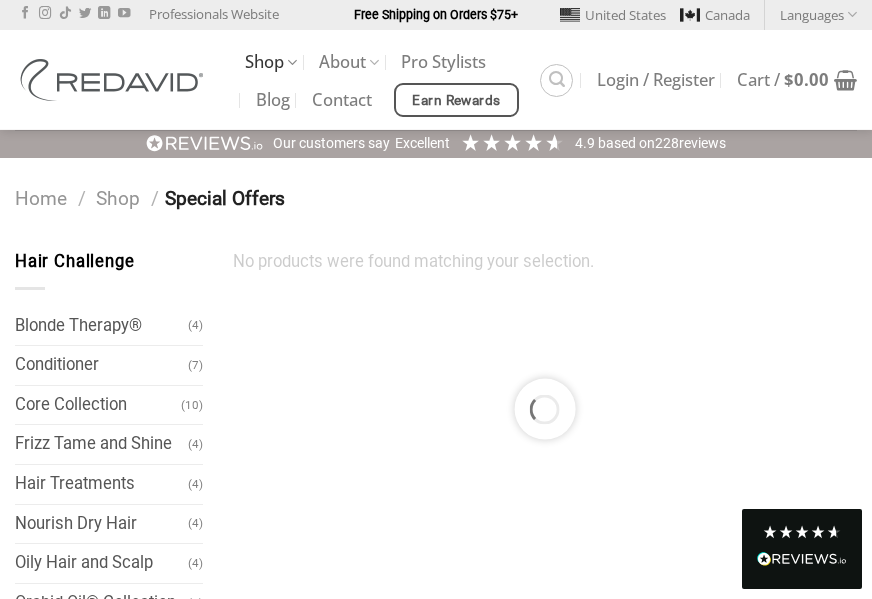 scroll, scrollTop: 0, scrollLeft: 0, axis: both 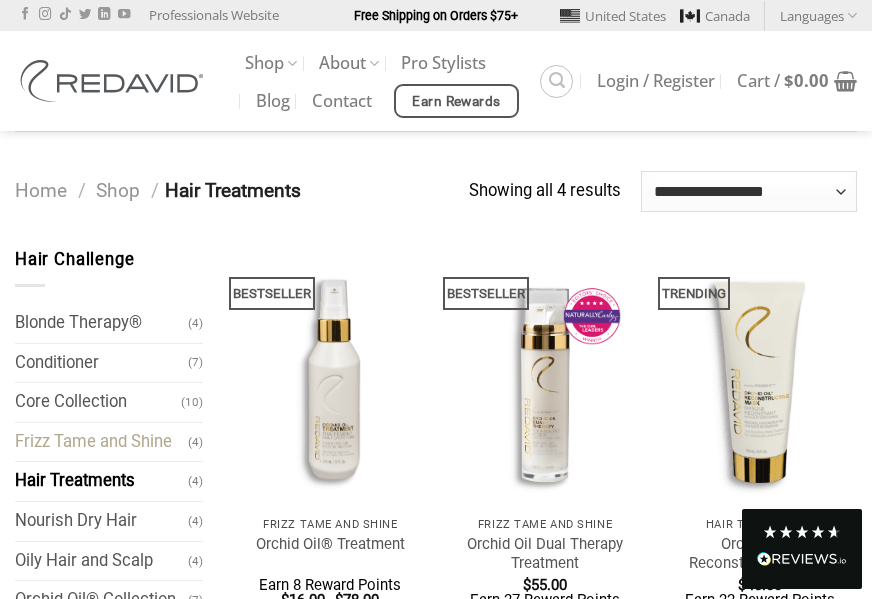 click on "Frizz Tame and Shine" at bounding box center (101, 442) 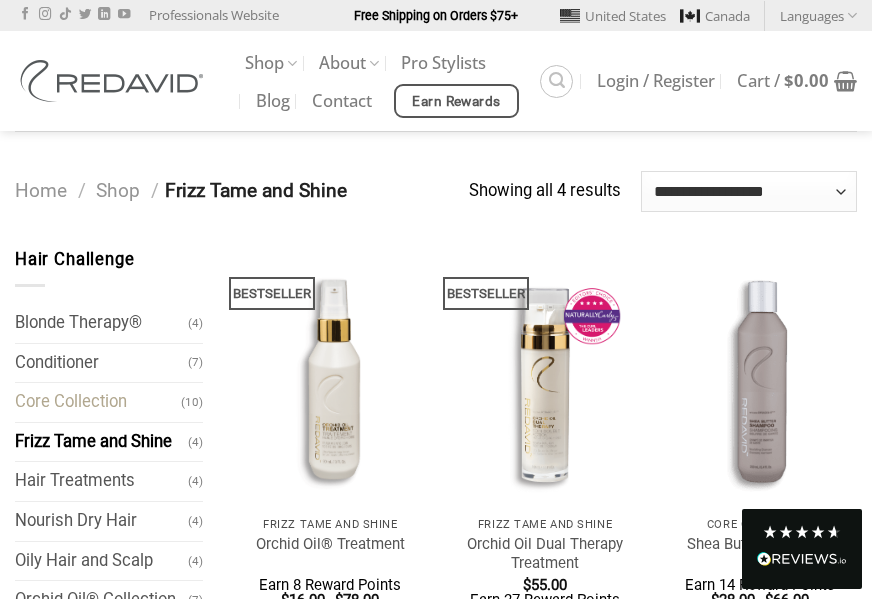 click on "Core Collection" at bounding box center [98, 402] 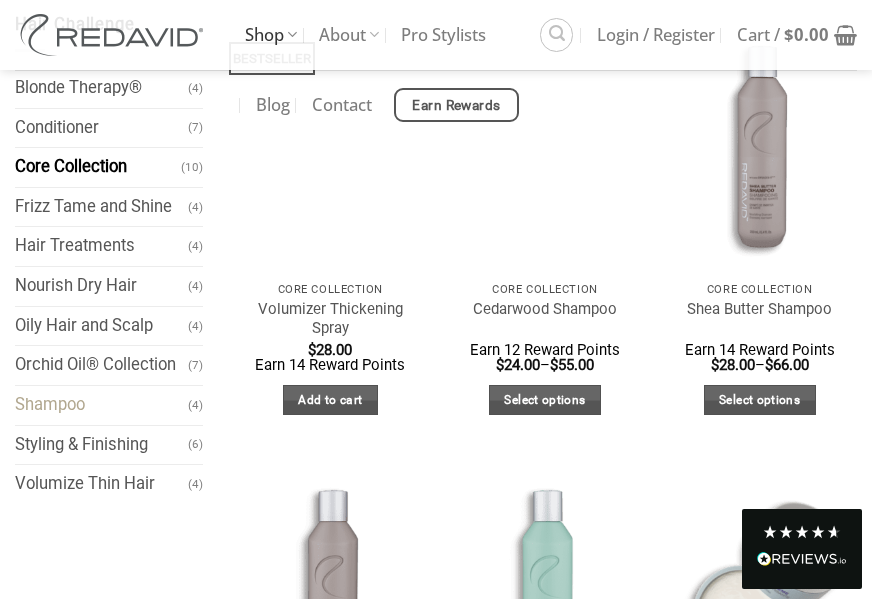 scroll, scrollTop: 200, scrollLeft: 0, axis: vertical 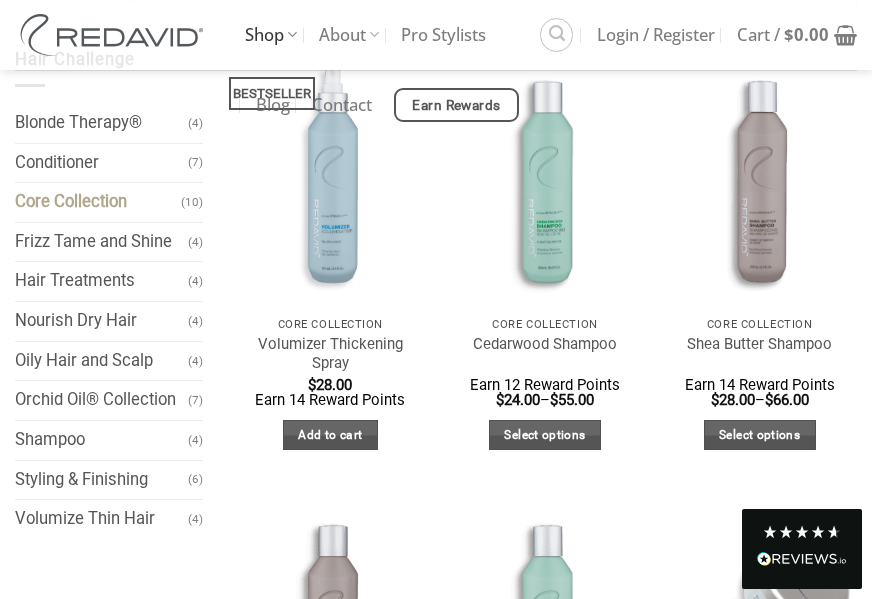 click on "Core Collection" at bounding box center [98, 202] 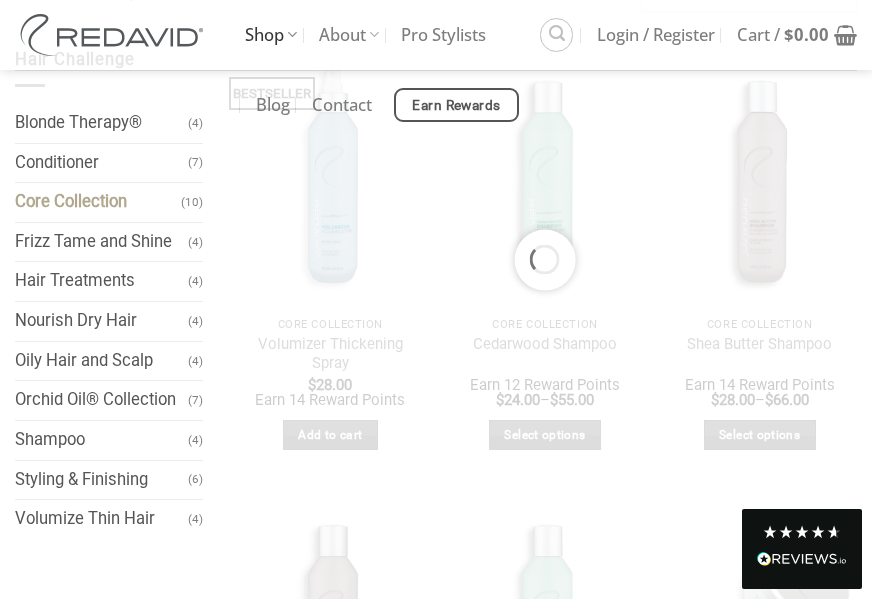 click on "Core Collection" at bounding box center (98, 202) 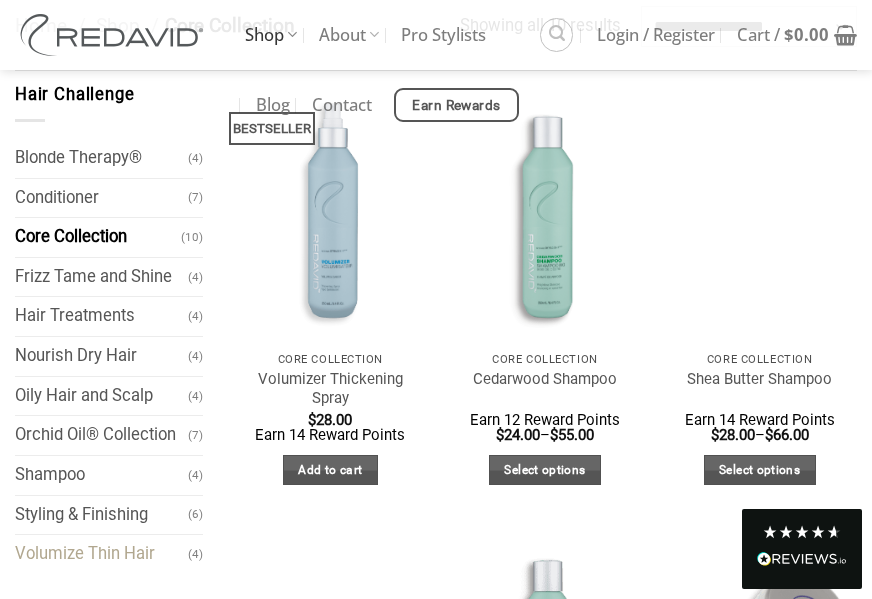 scroll, scrollTop: 200, scrollLeft: 0, axis: vertical 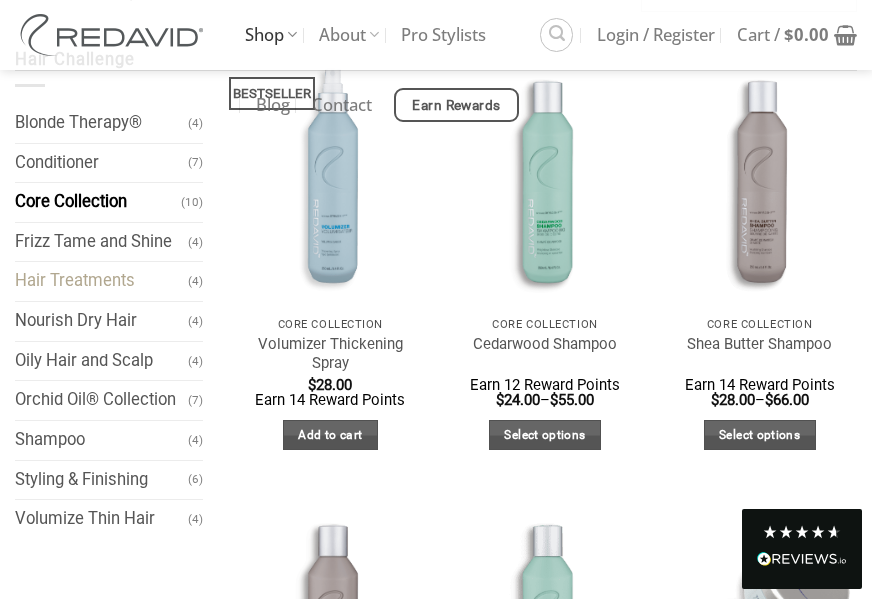 click on "Hair Treatments" at bounding box center (101, 281) 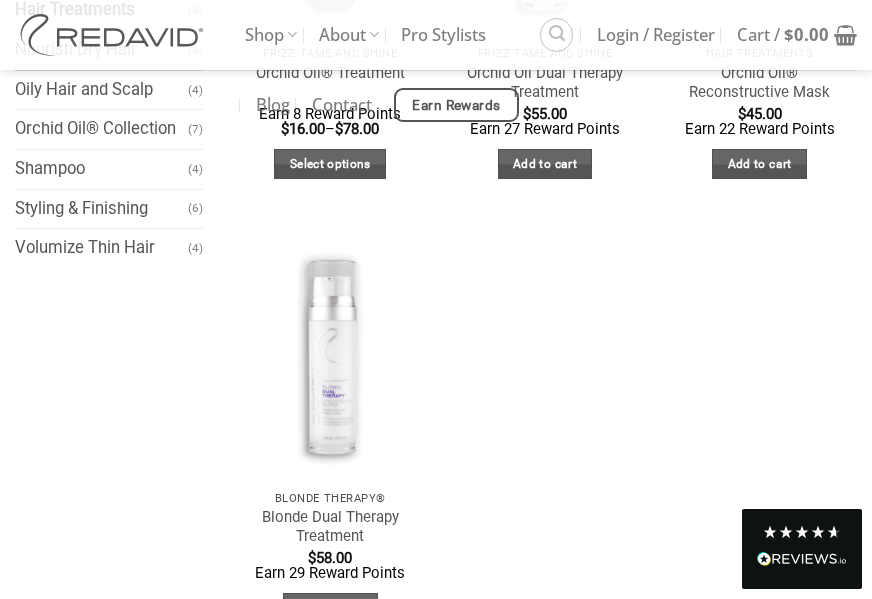 scroll, scrollTop: 500, scrollLeft: 0, axis: vertical 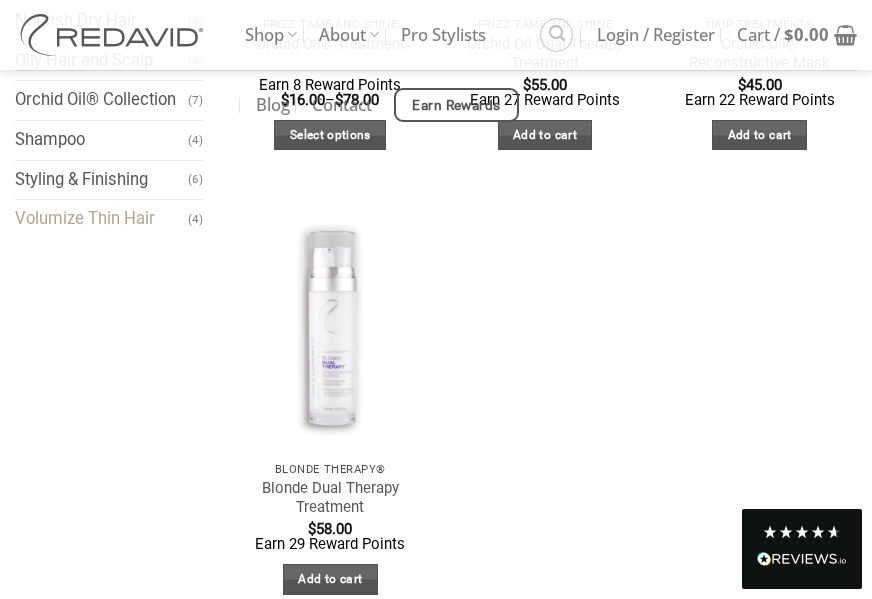 click on "Volumize Thin Hair" at bounding box center (101, 219) 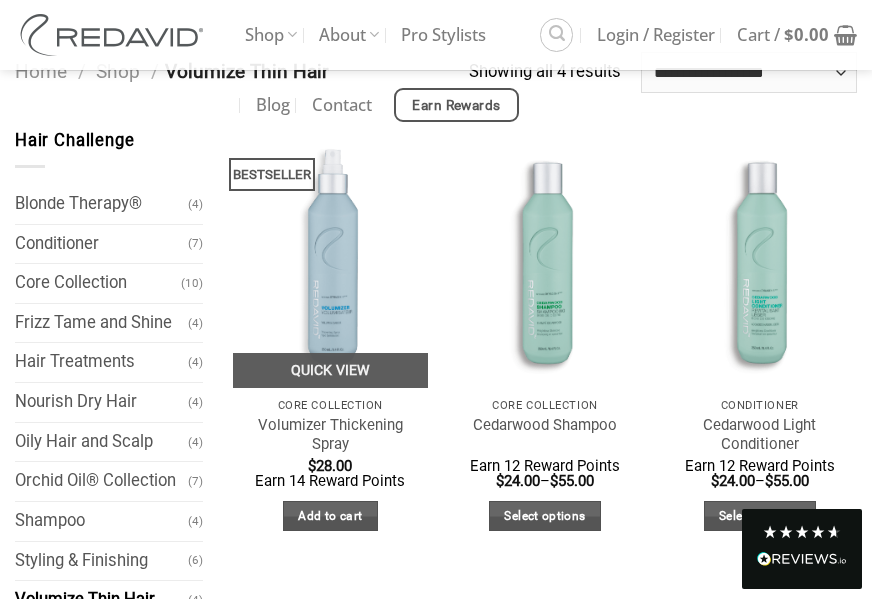 scroll, scrollTop: 0, scrollLeft: 0, axis: both 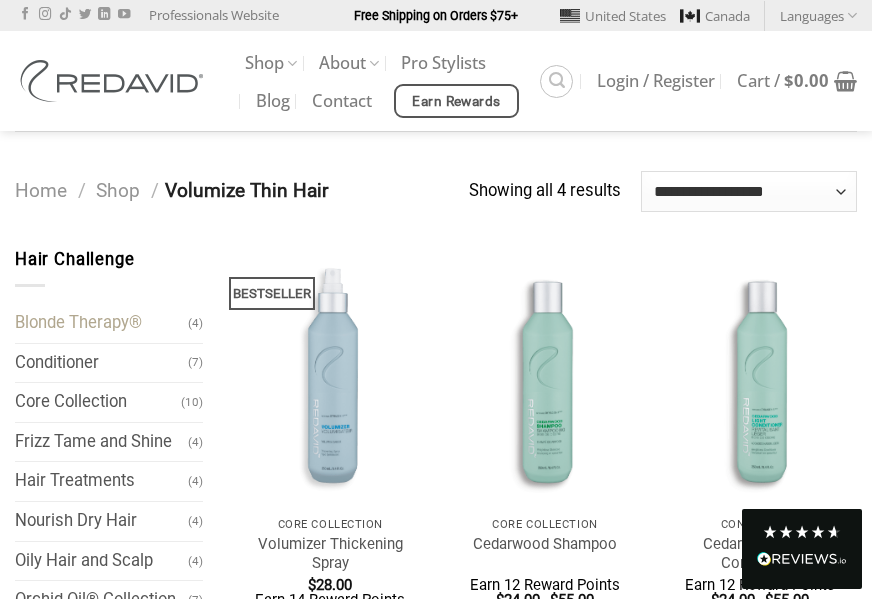 click on "Blonde Therapy®" at bounding box center (101, 323) 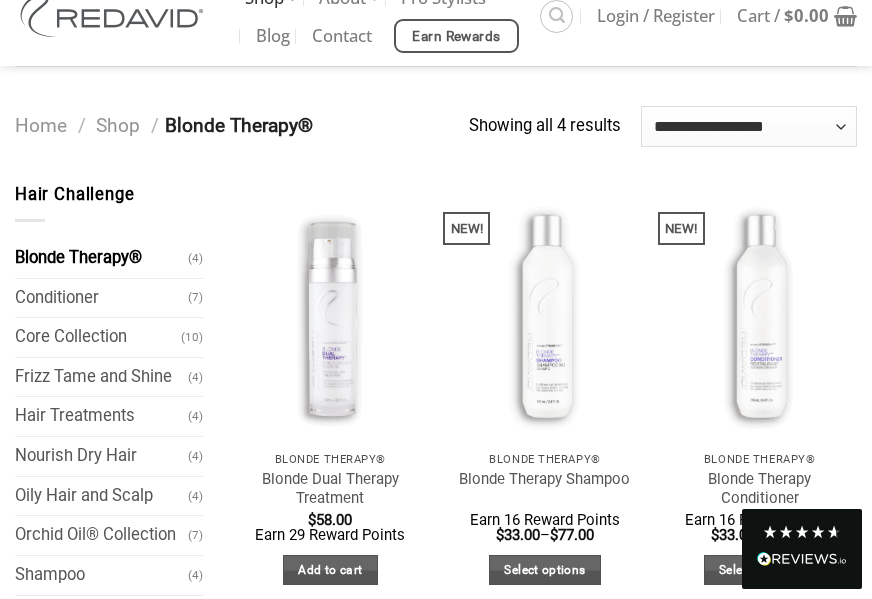 scroll, scrollTop: 100, scrollLeft: 0, axis: vertical 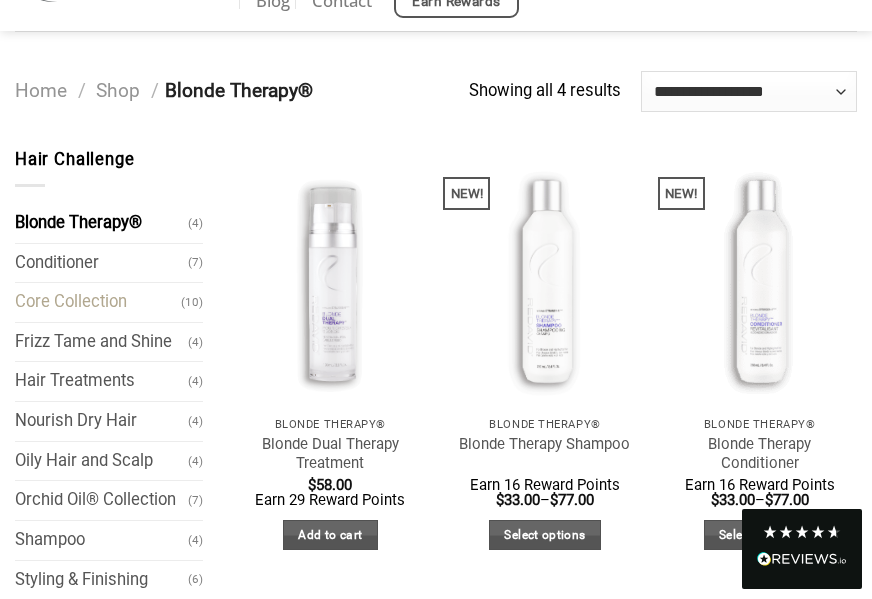 click on "Core Collection" at bounding box center [98, 302] 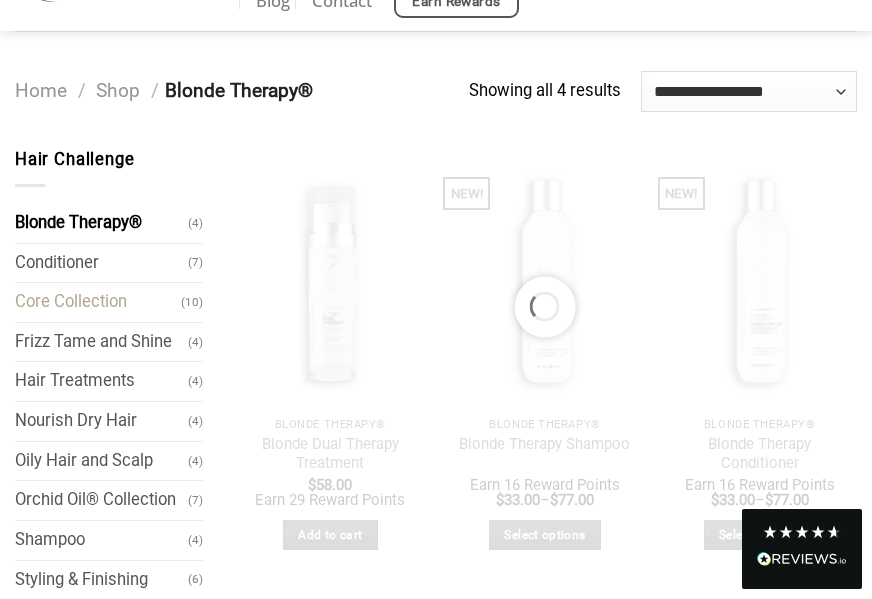 click on "Core Collection" at bounding box center [98, 302] 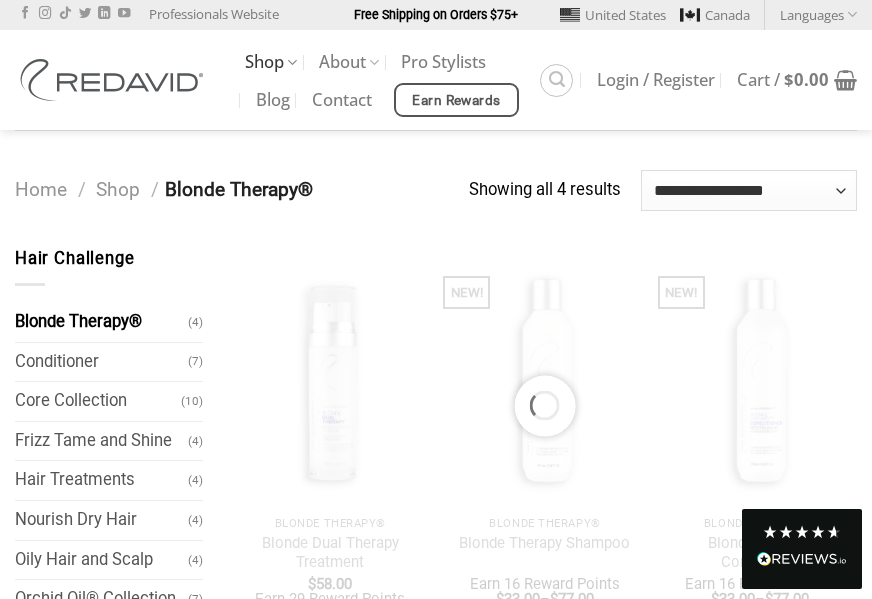 scroll, scrollTop: 0, scrollLeft: 0, axis: both 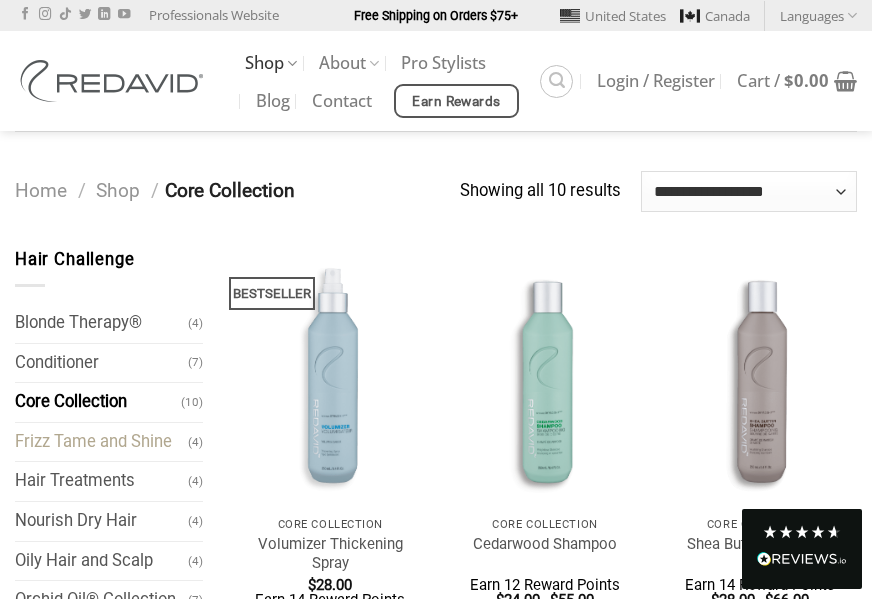 click on "Frizz Tame and Shine" at bounding box center [101, 442] 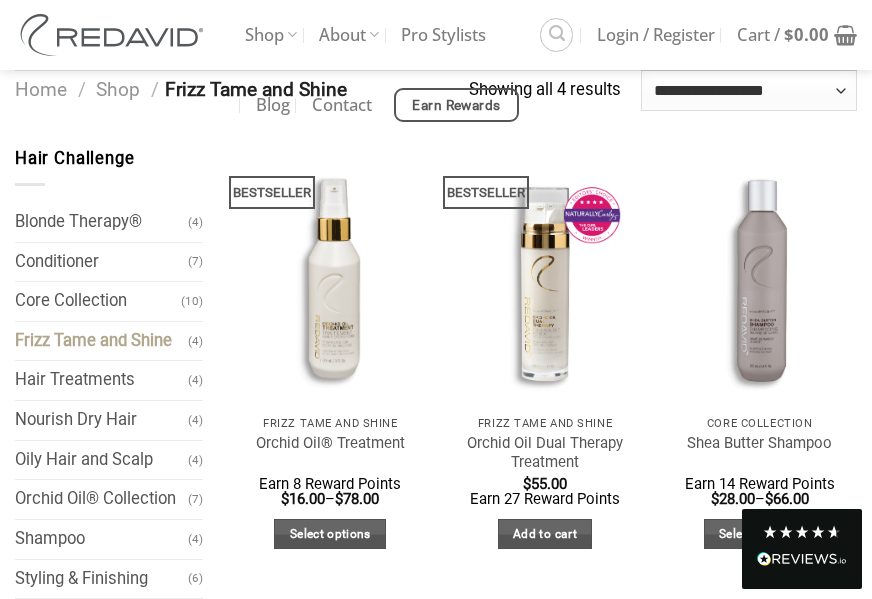 scroll, scrollTop: 100, scrollLeft: 0, axis: vertical 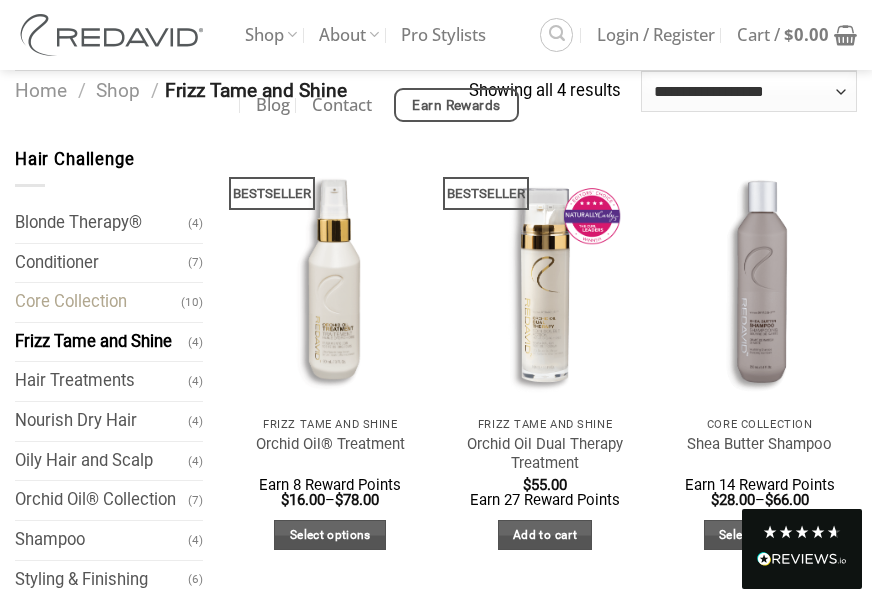 click on "Core Collection" at bounding box center [98, 302] 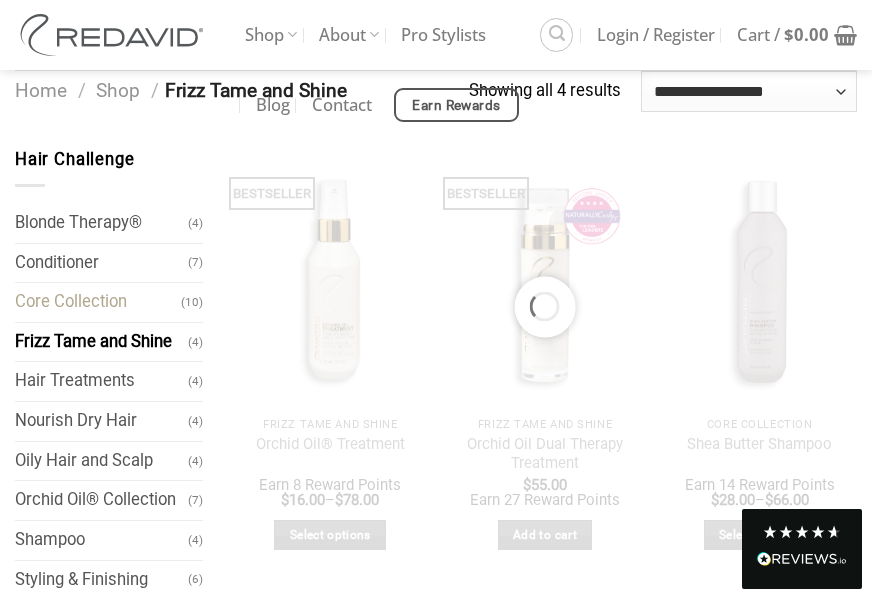 click on "Core Collection" at bounding box center [98, 302] 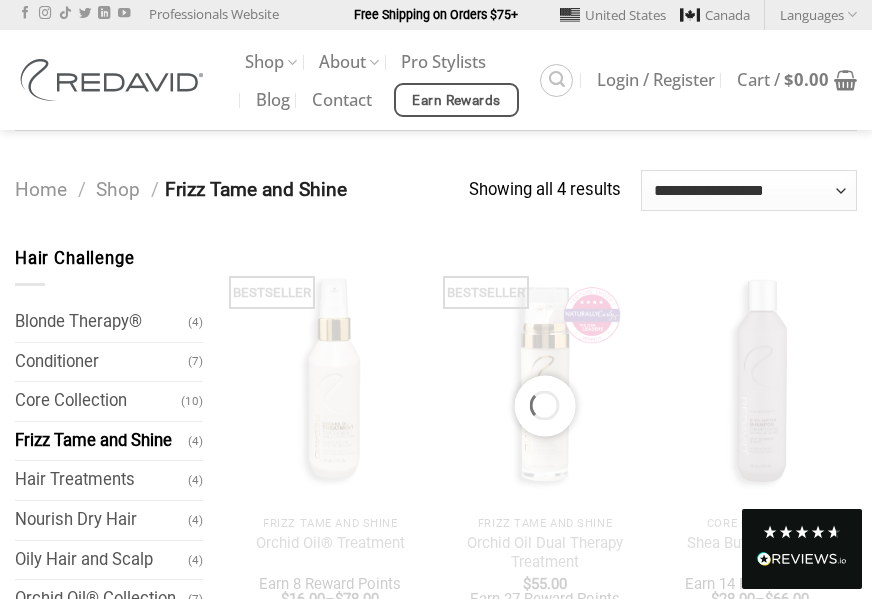 scroll, scrollTop: 0, scrollLeft: 0, axis: both 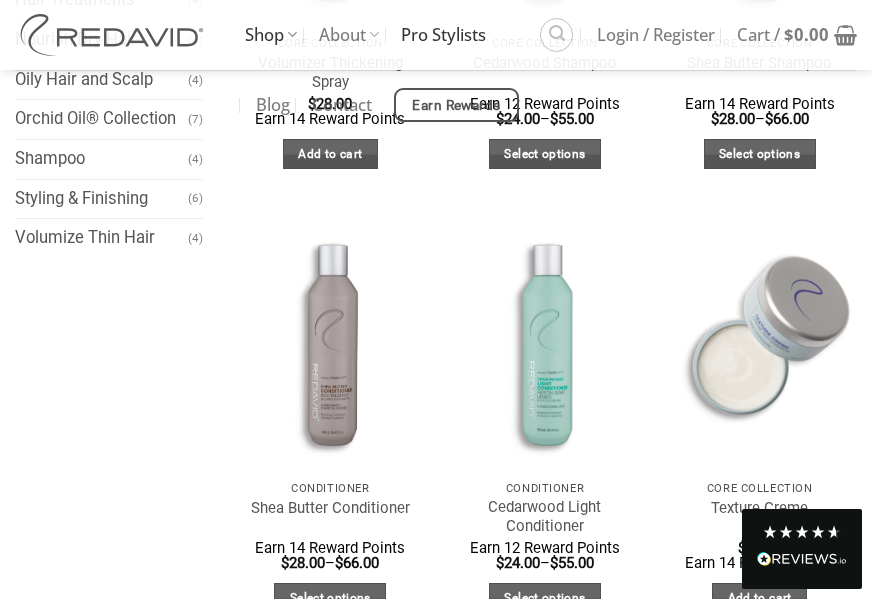 click on "Pro Stylists" at bounding box center [443, 35] 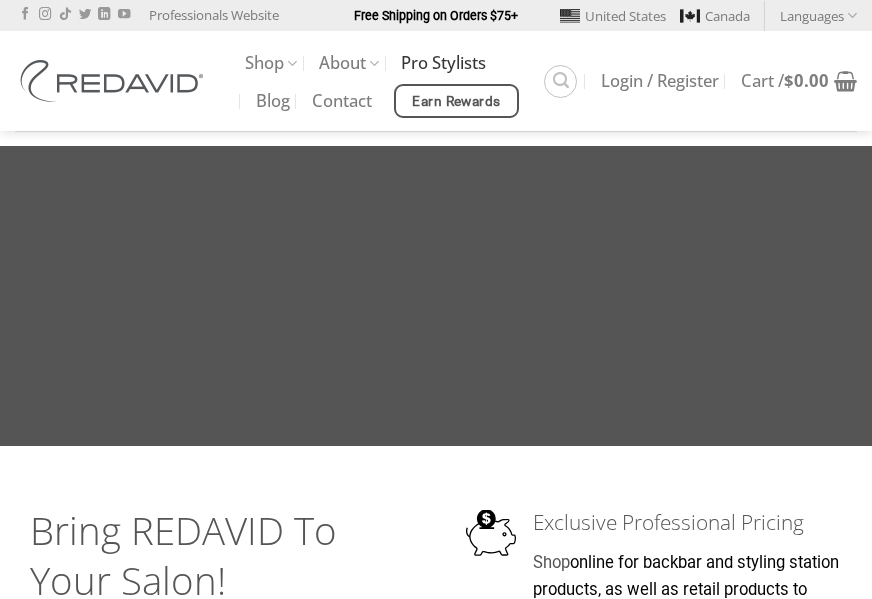 scroll, scrollTop: 0, scrollLeft: 0, axis: both 